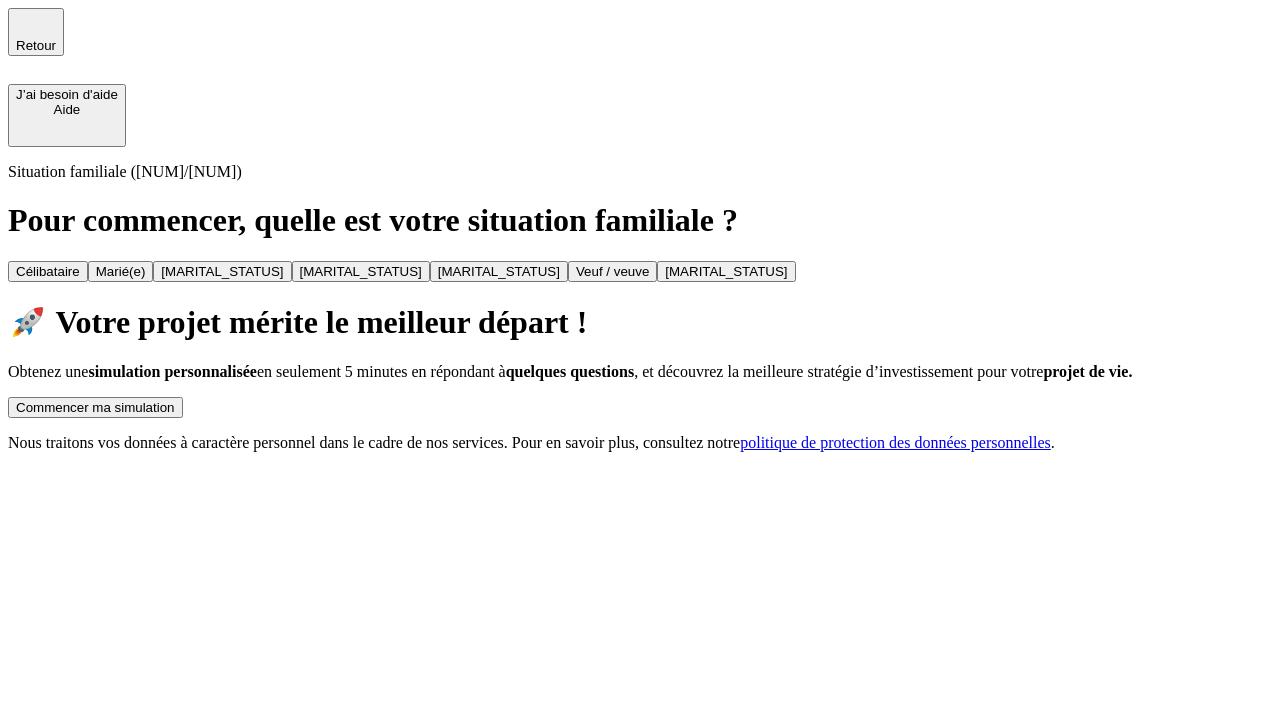 scroll, scrollTop: 0, scrollLeft: 0, axis: both 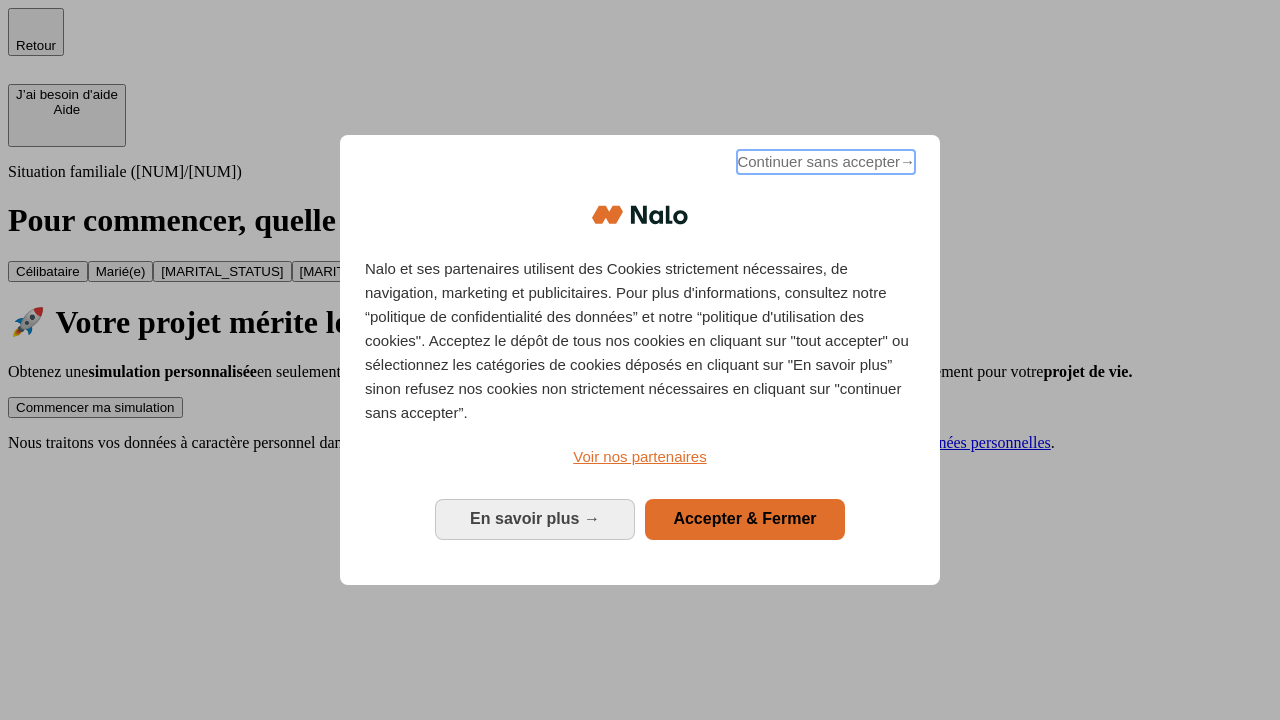 click on "Continuer sans accepter  →" at bounding box center (826, 162) 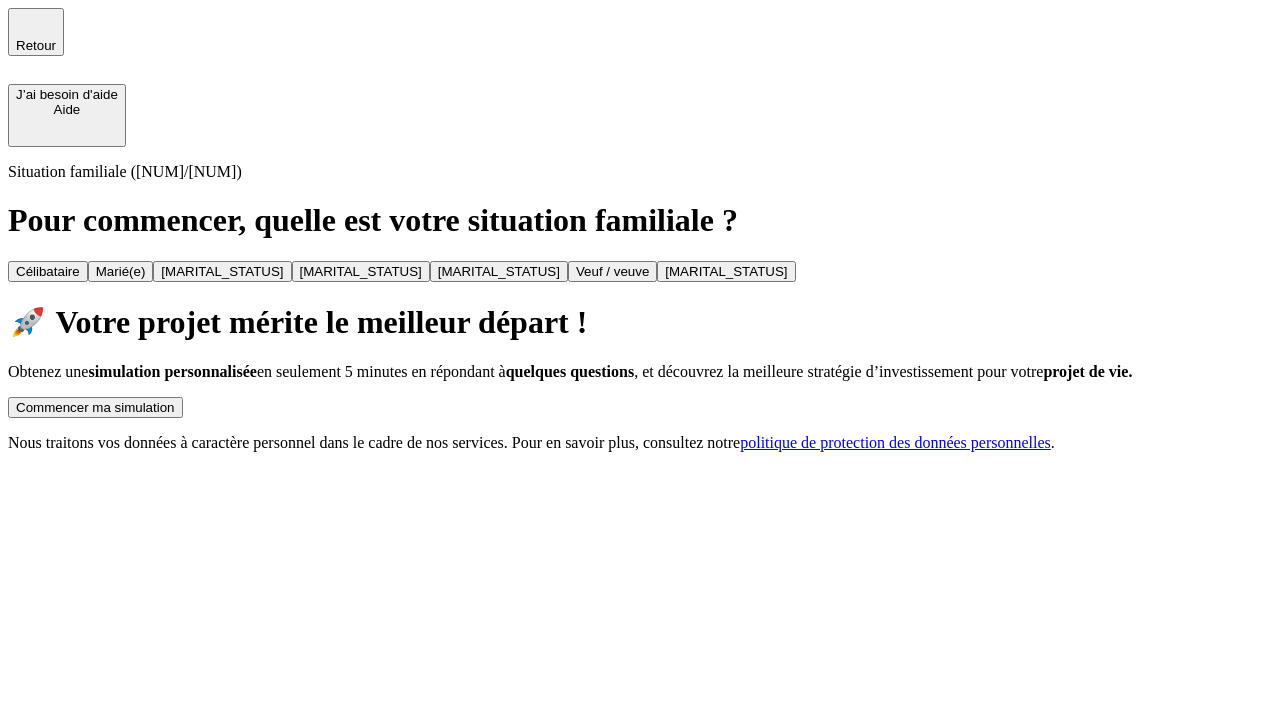 click on "Commencer ma simulation" at bounding box center [95, 407] 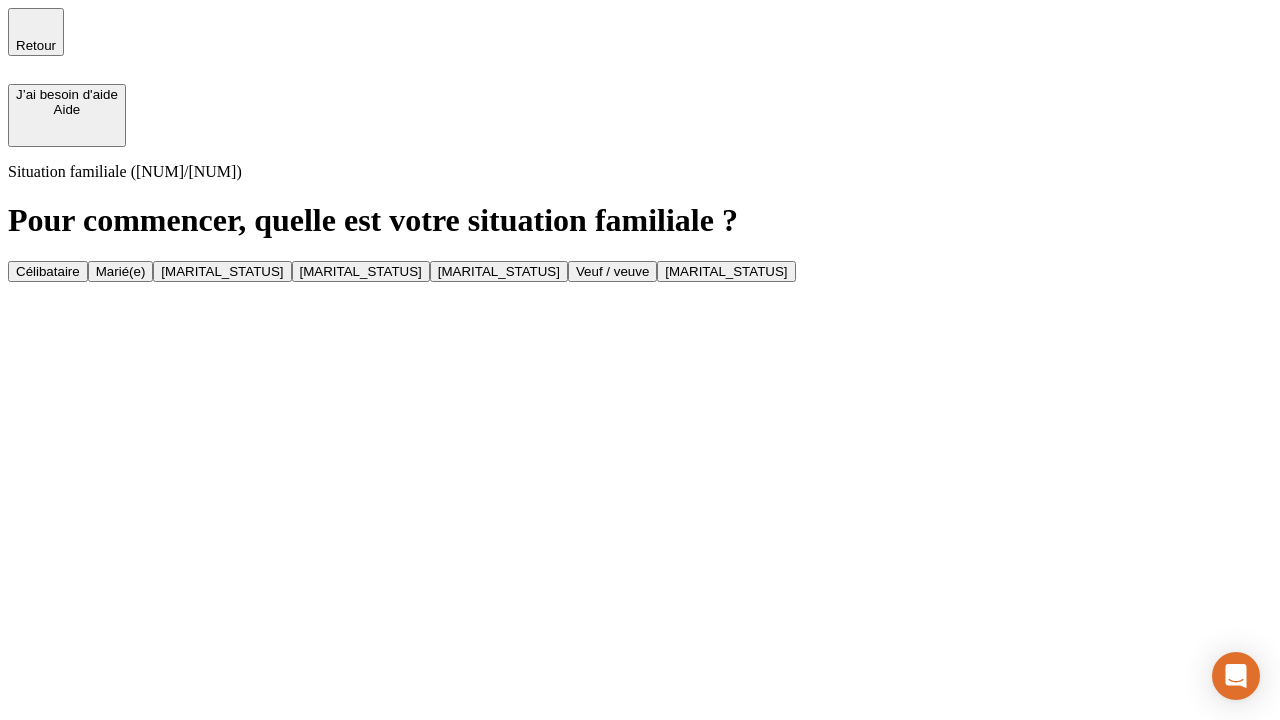 click on "Célibataire" at bounding box center [48, 271] 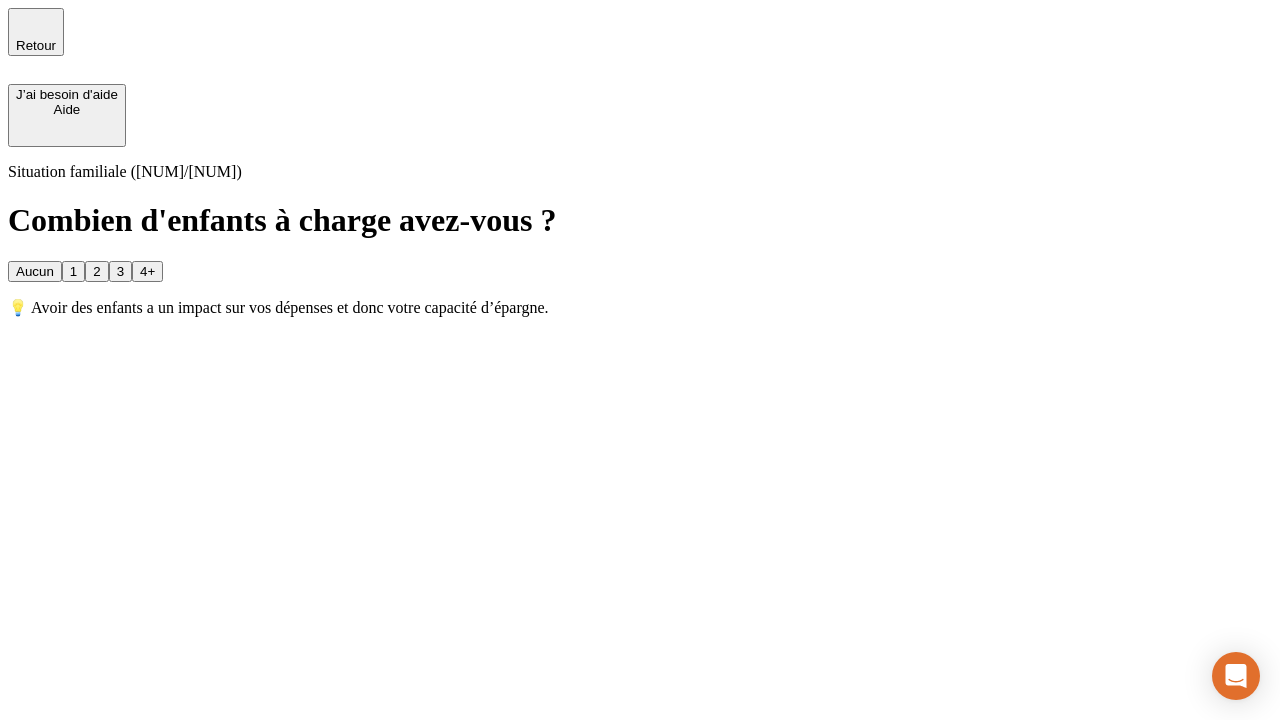 click on "Aucun" at bounding box center (35, 271) 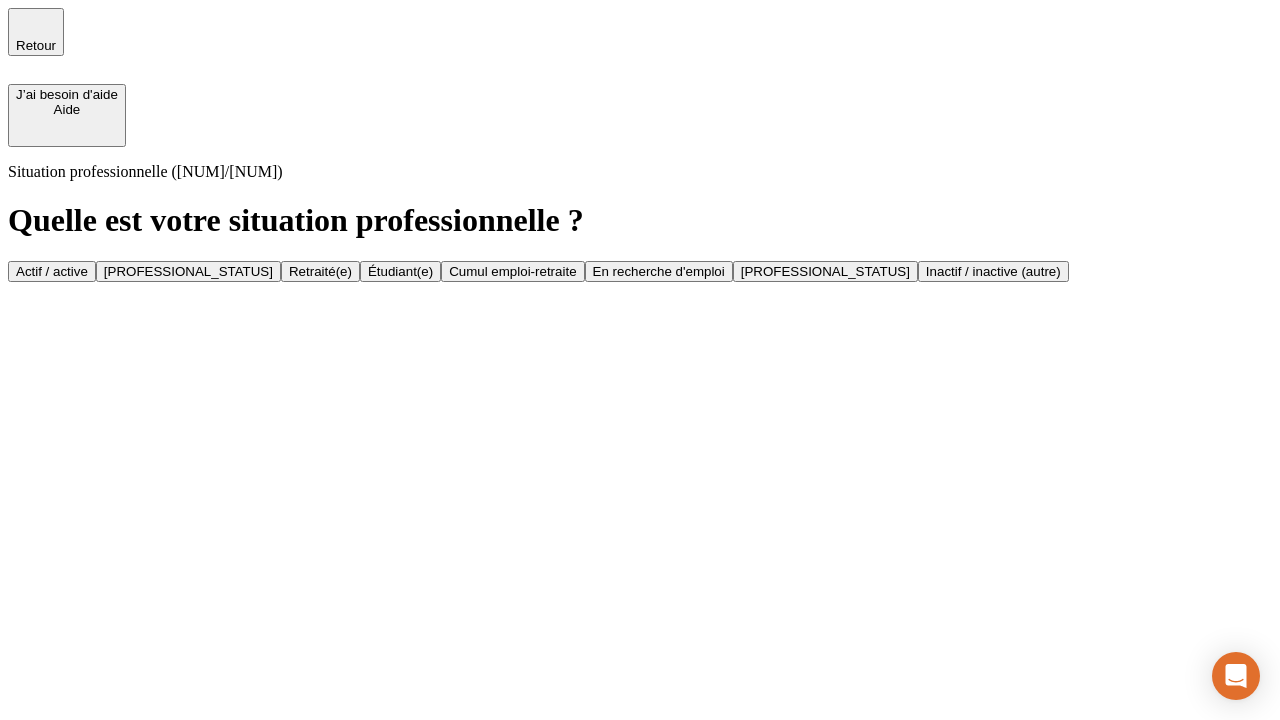 click on "Actif / active" at bounding box center (52, 271) 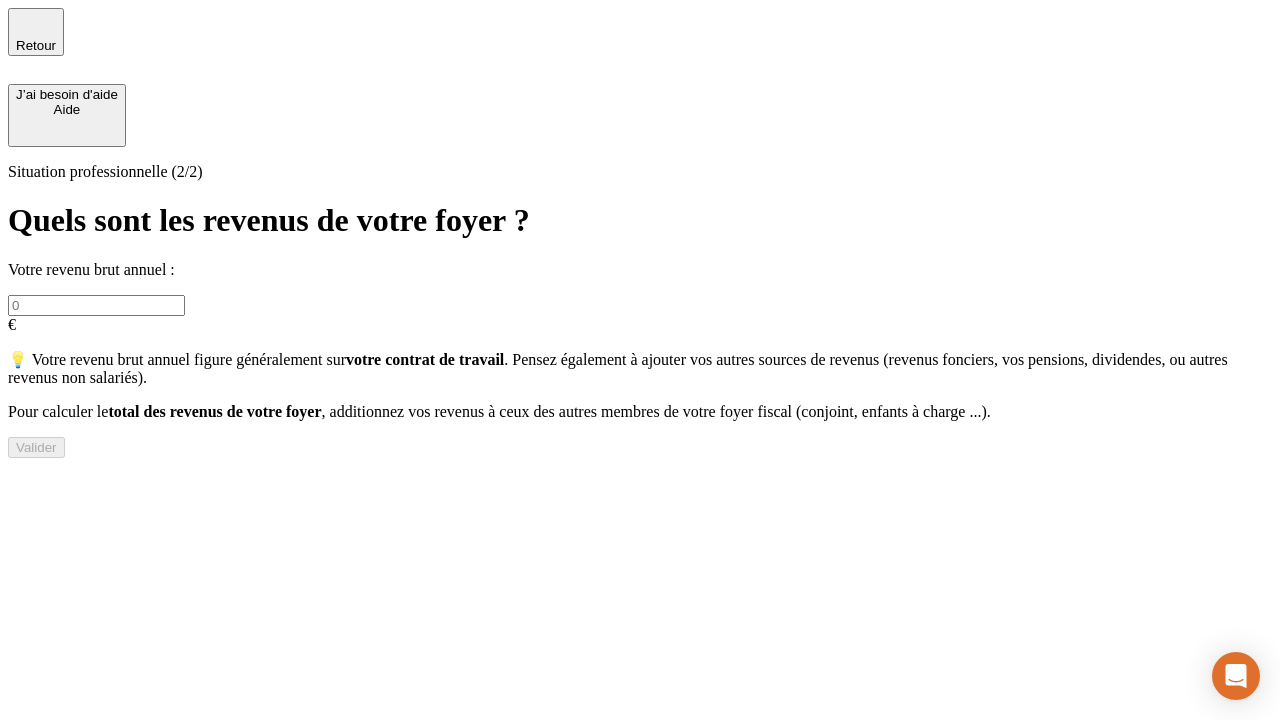 click at bounding box center [96, 305] 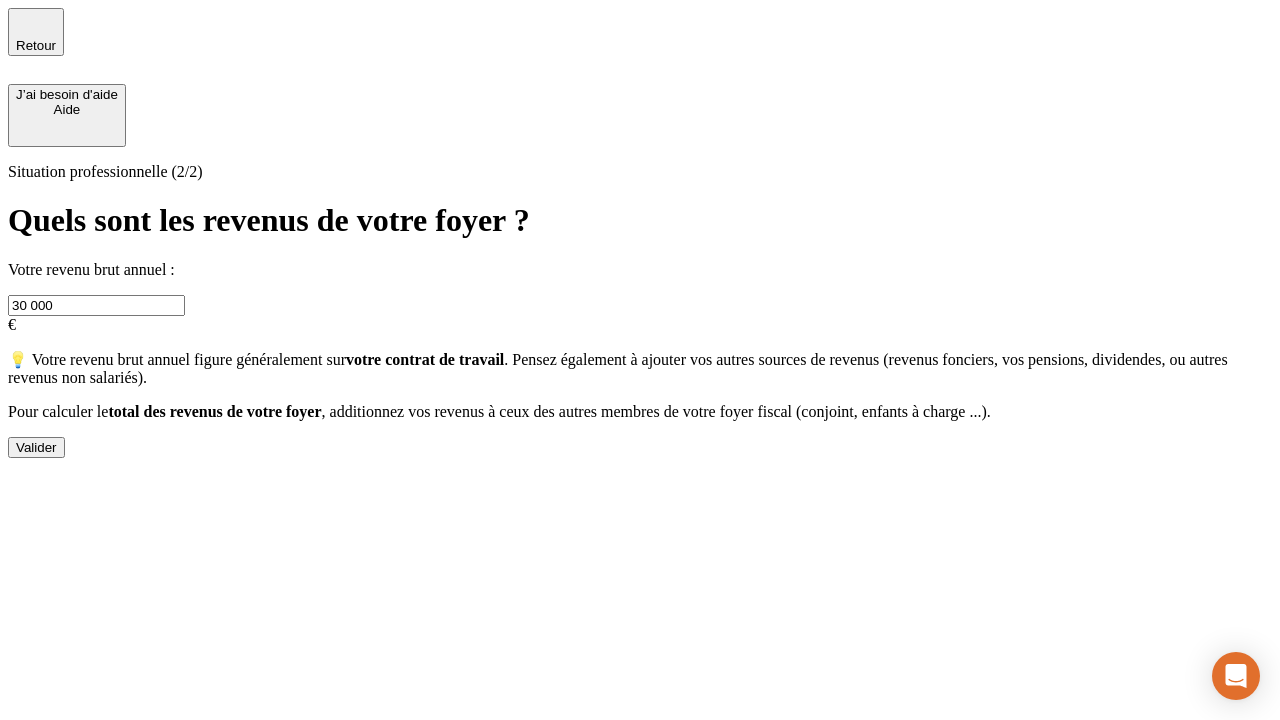 type on "30 000" 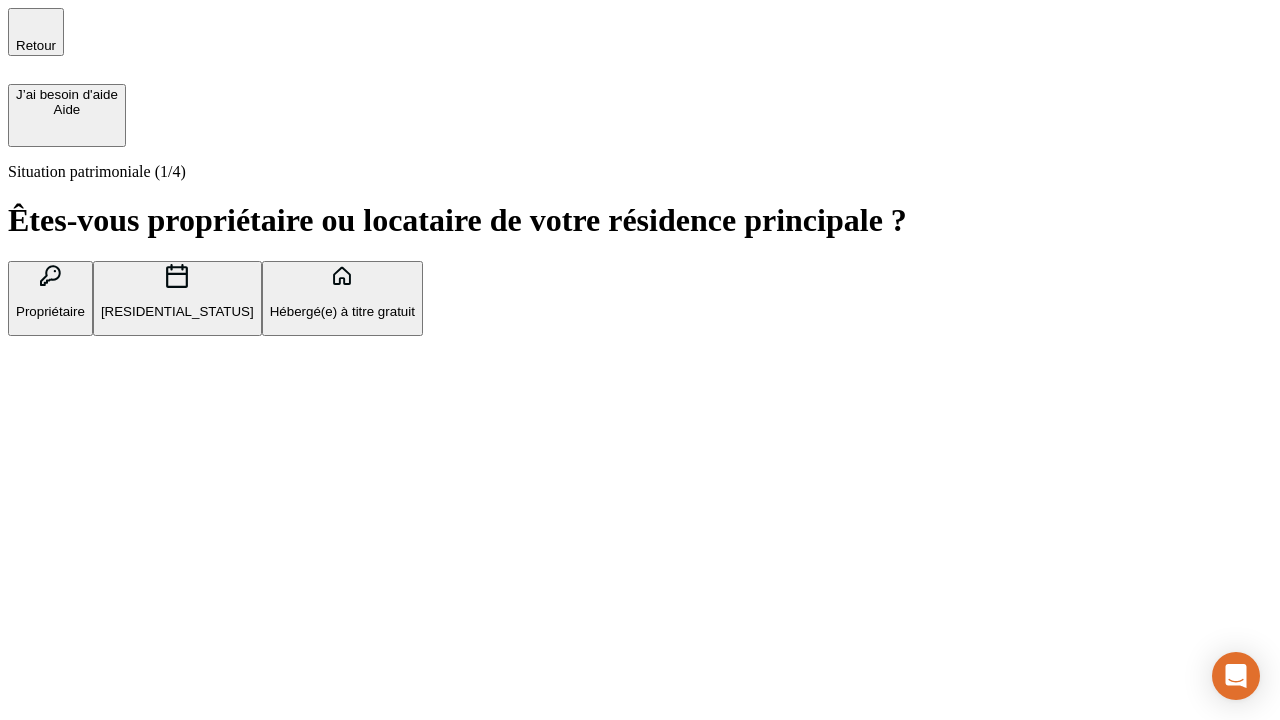 click on "Hébergé(e) à titre gratuit" at bounding box center [342, 311] 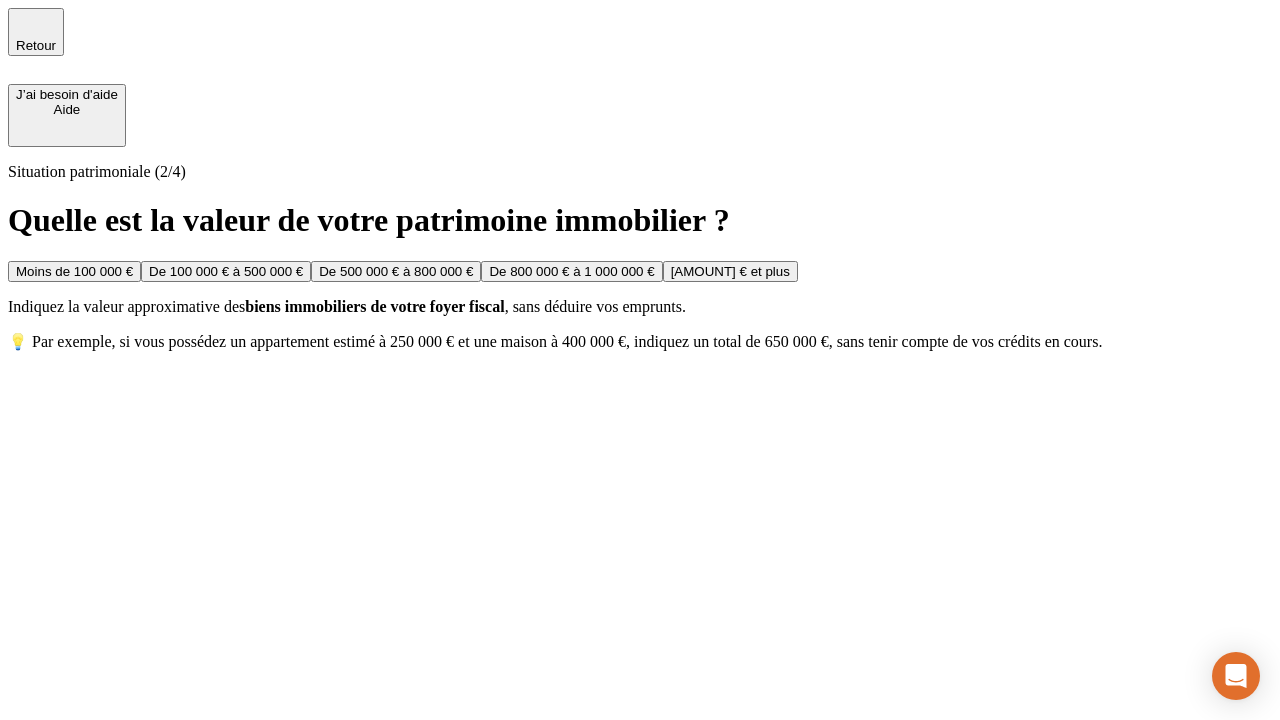 click on "Moins de 100 000 €" at bounding box center [74, 271] 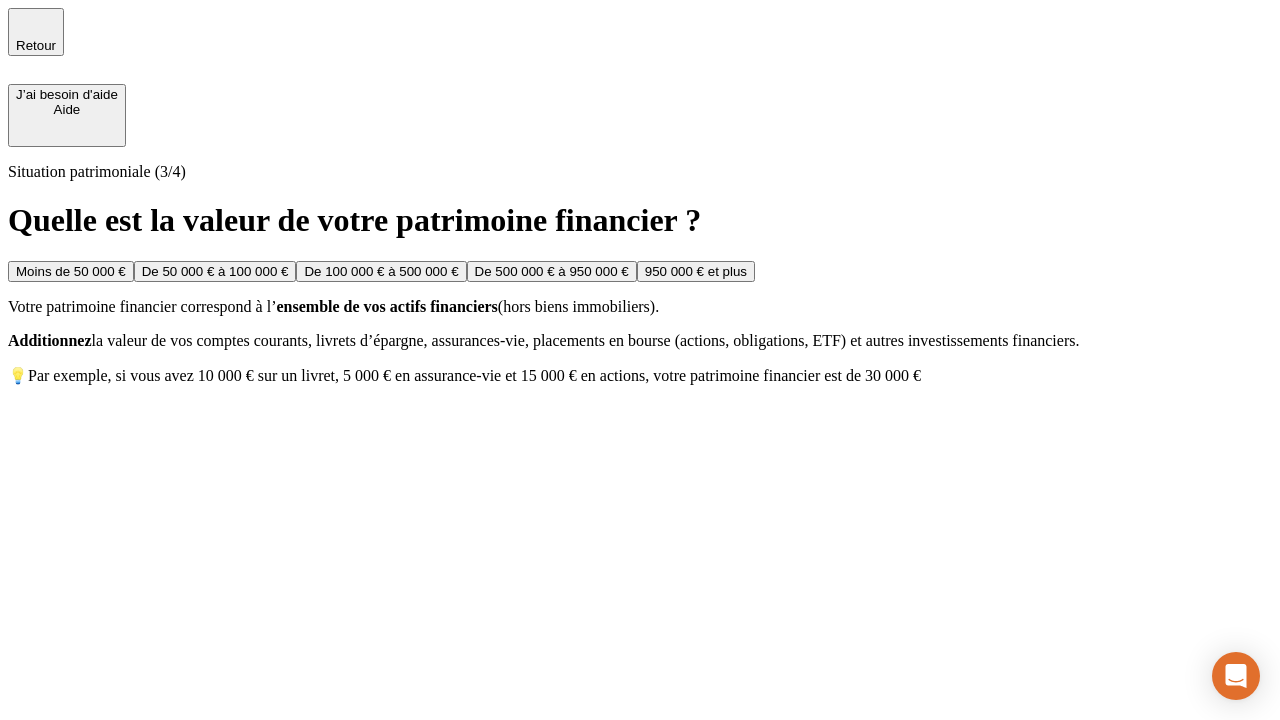 click on "Moins de 50 000 €" at bounding box center [71, 271] 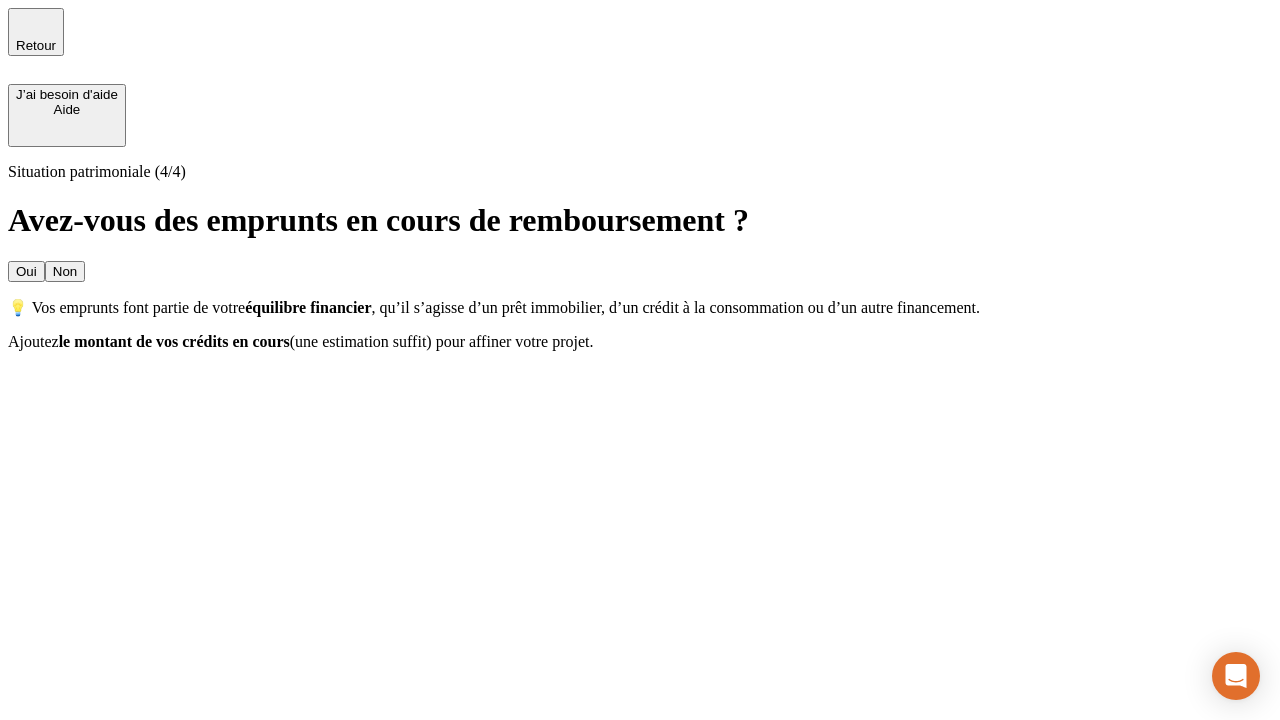 click on "Non" at bounding box center (65, 271) 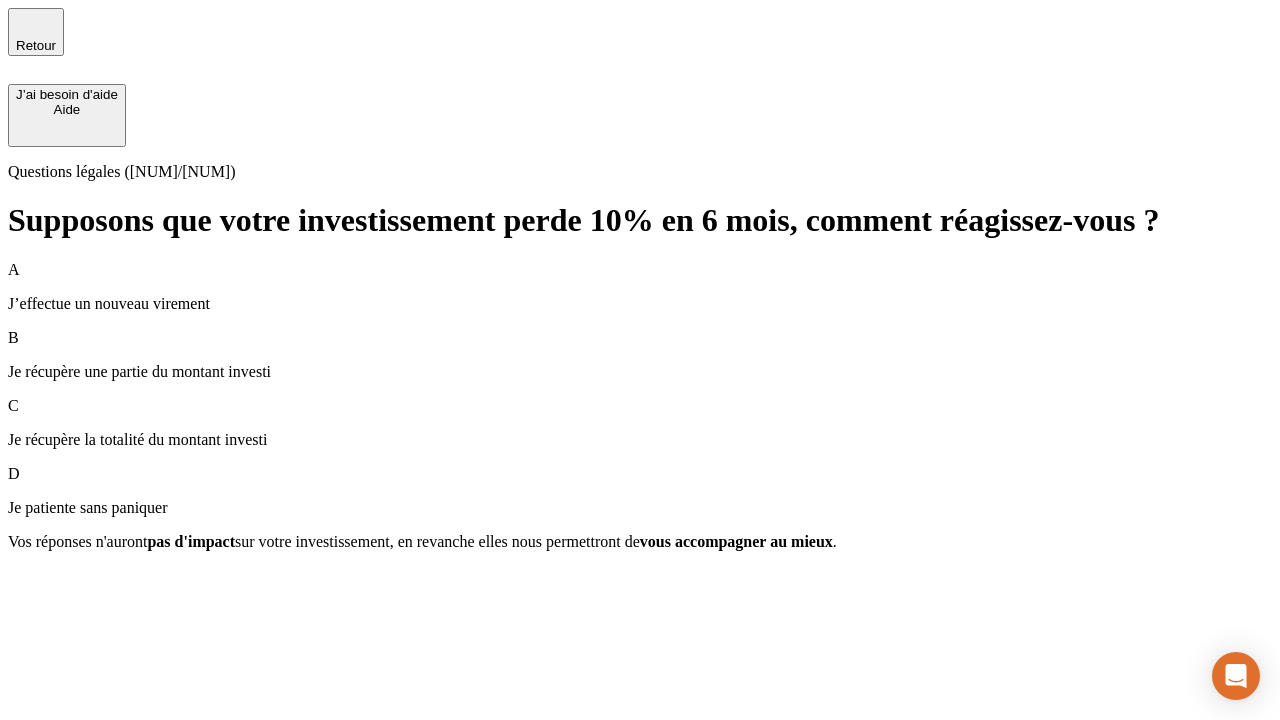 click on "A J’effectue un nouveau virement" at bounding box center (640, 287) 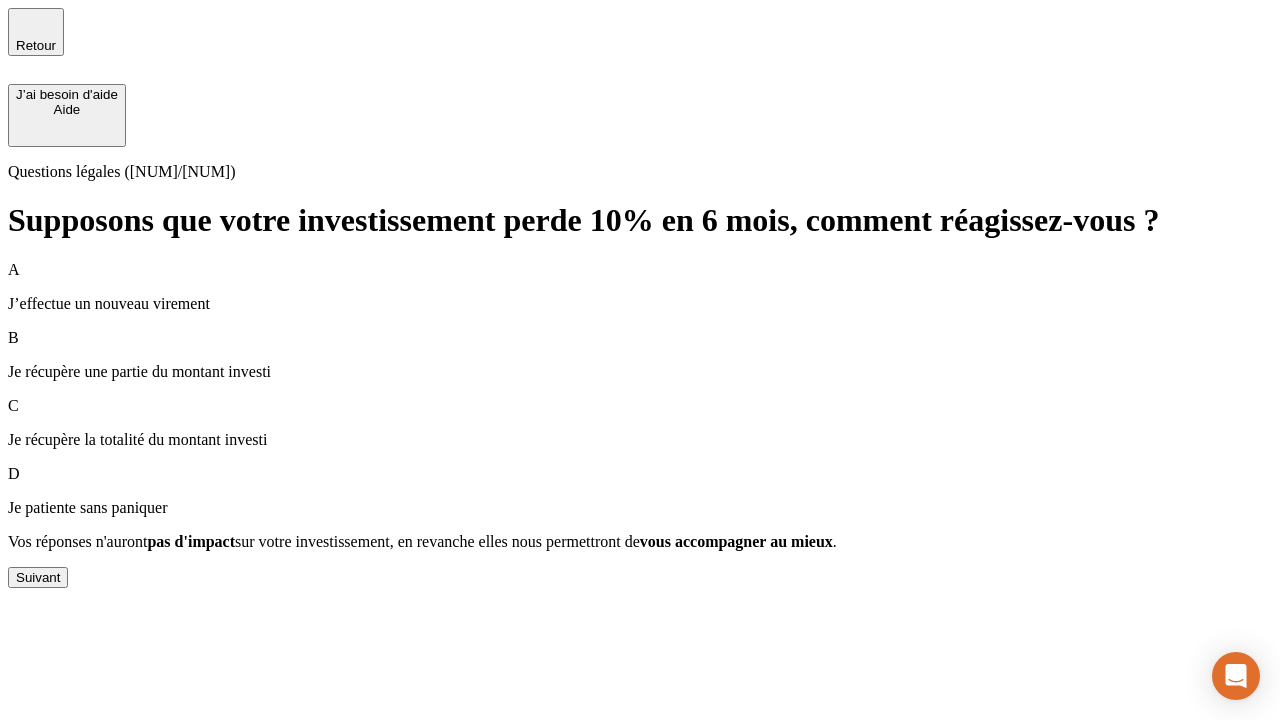 click on "Suivant" at bounding box center [38, 577] 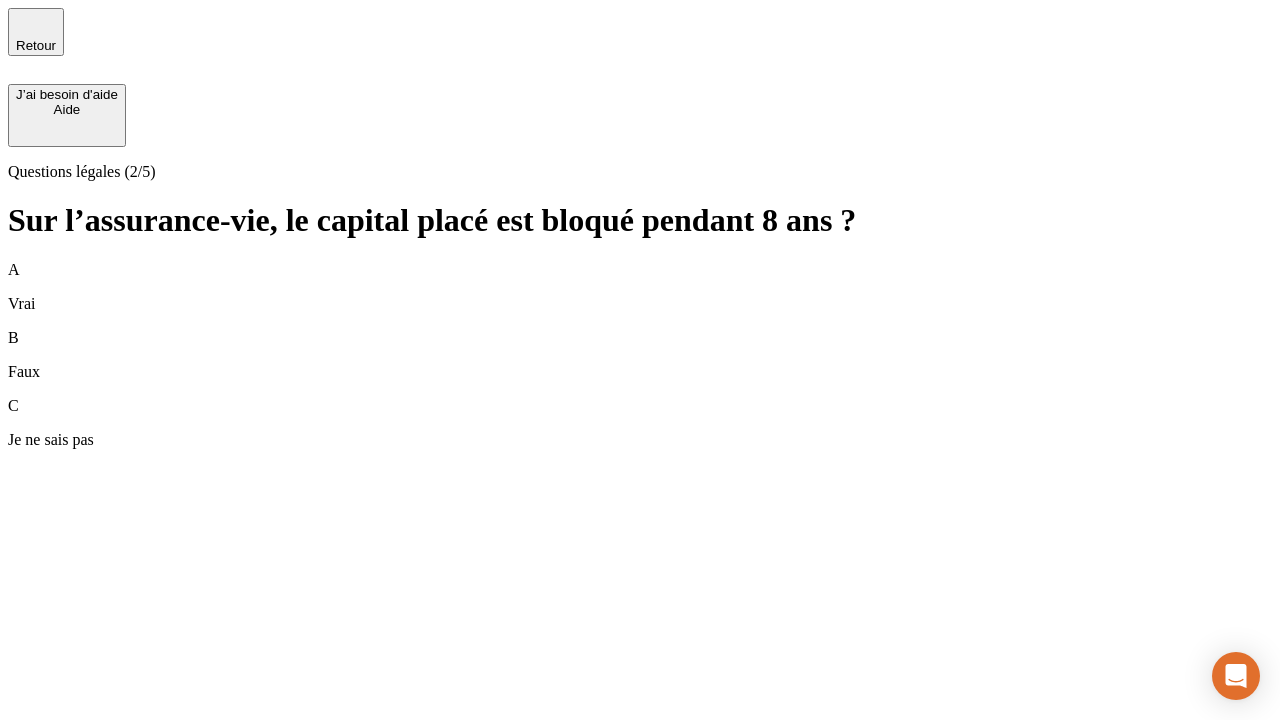 click on "B Faux" at bounding box center (640, 355) 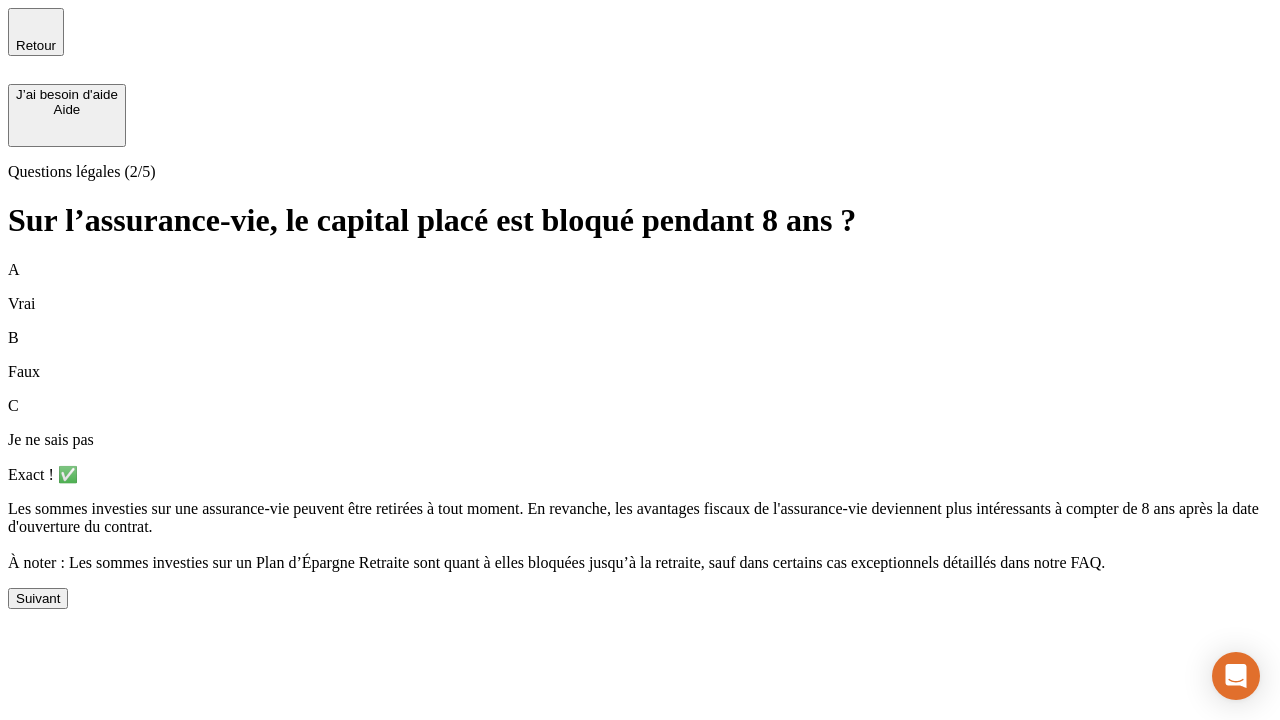 click on "Suivant" at bounding box center (38, 598) 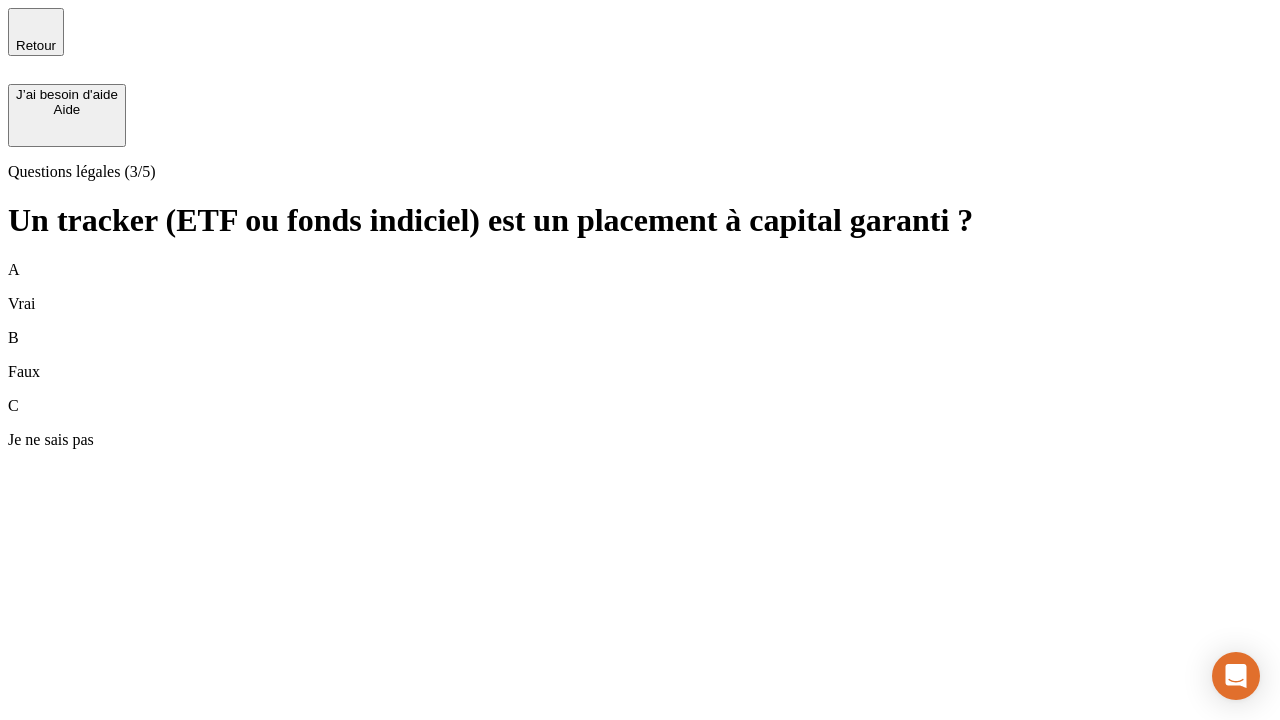 click on "B Faux" at bounding box center [640, 355] 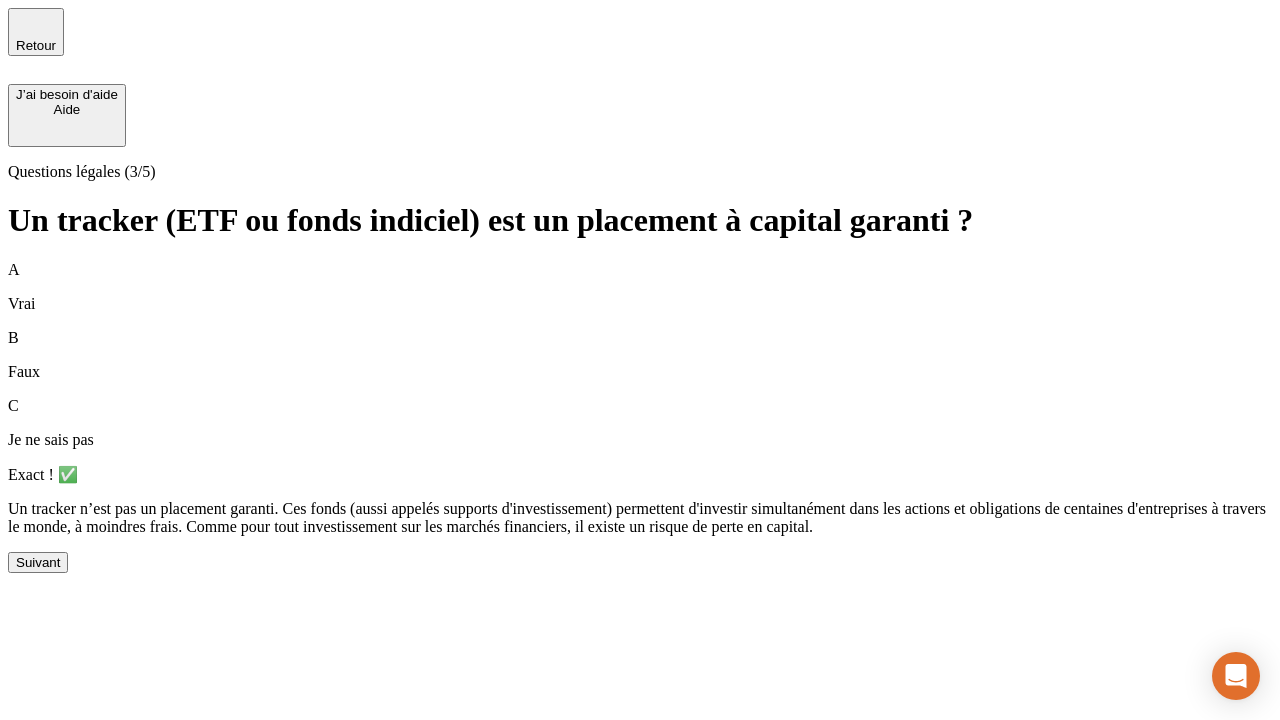click on "Suivant" at bounding box center (38, 562) 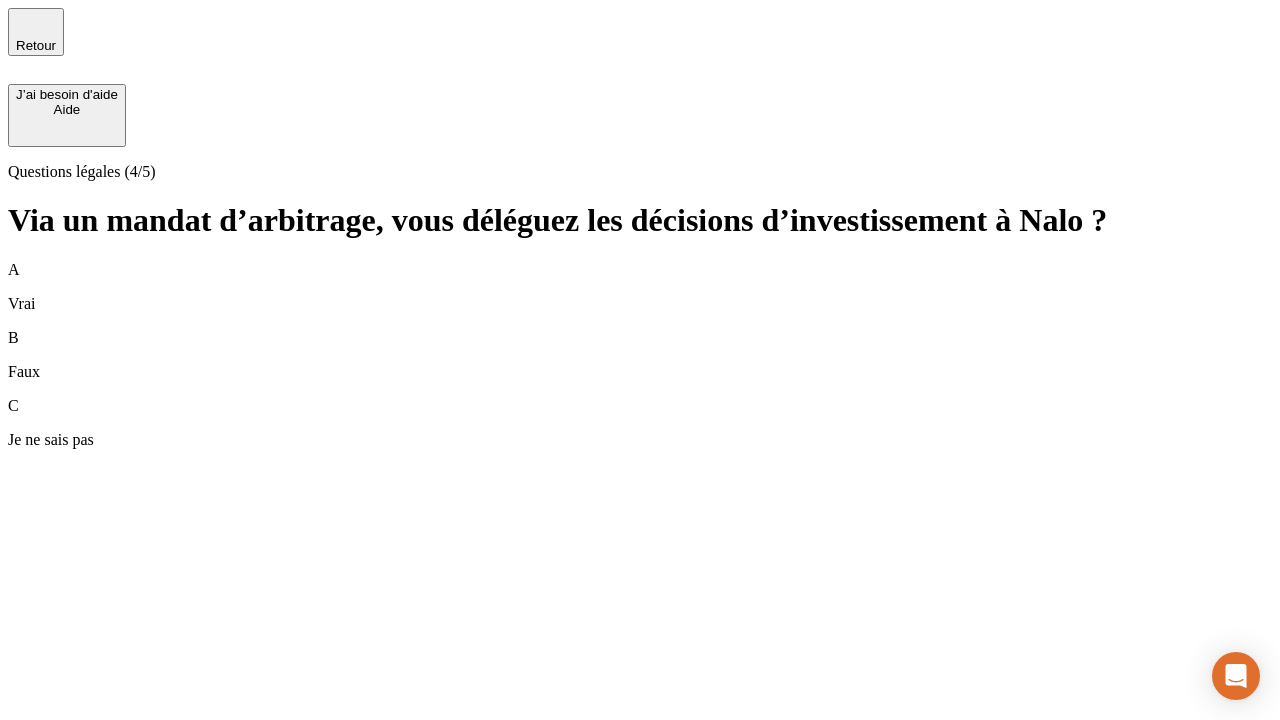 click on "A Vrai" at bounding box center [640, 287] 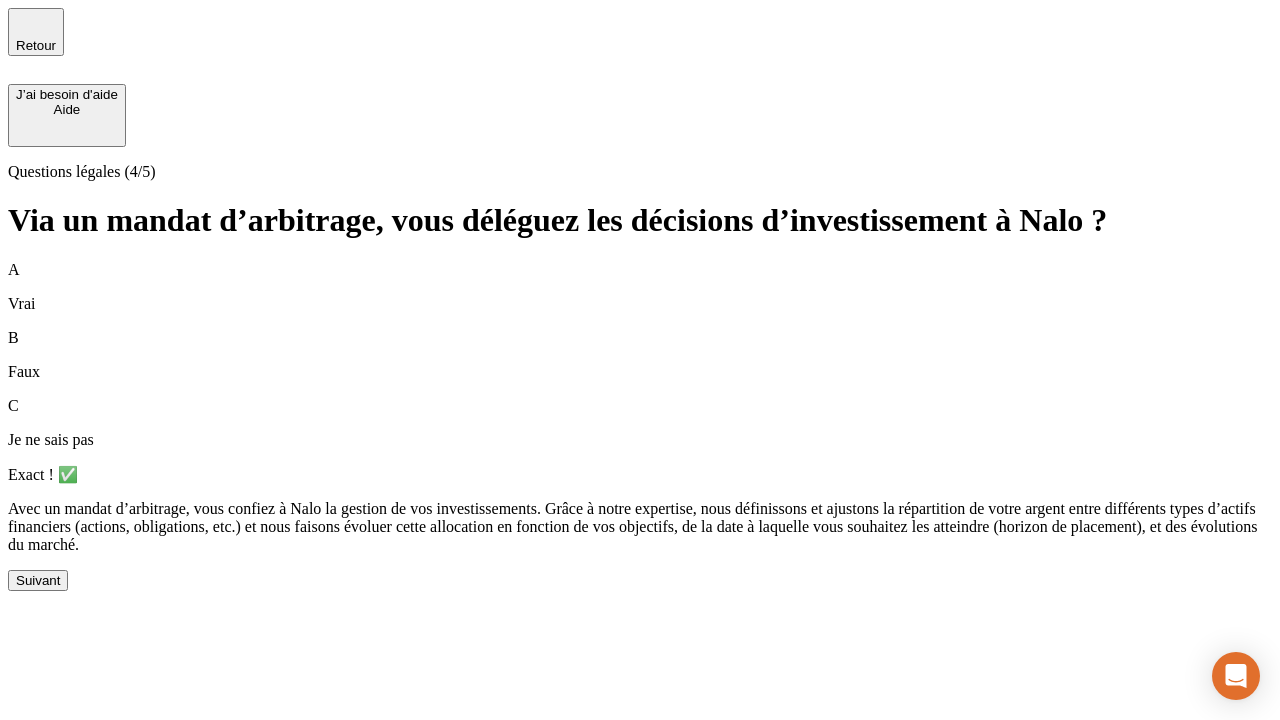 click on "Suivant" at bounding box center (38, 580) 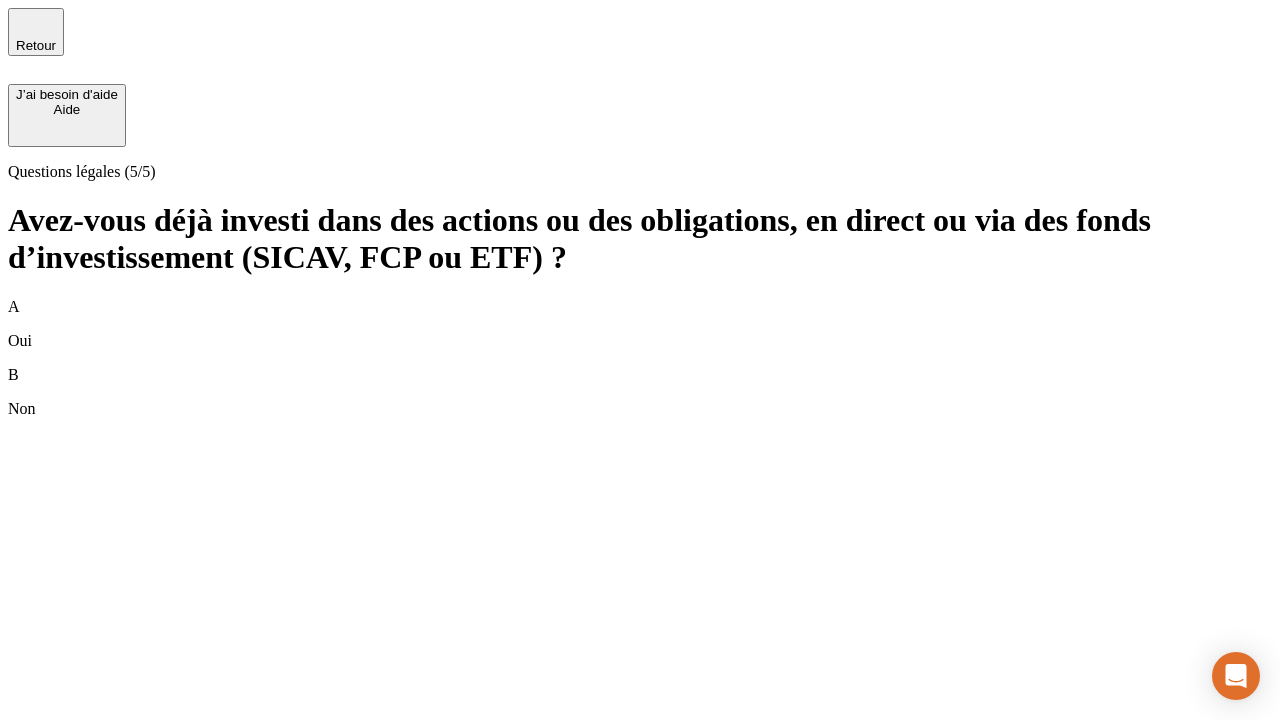 click on "B Non" at bounding box center [640, 392] 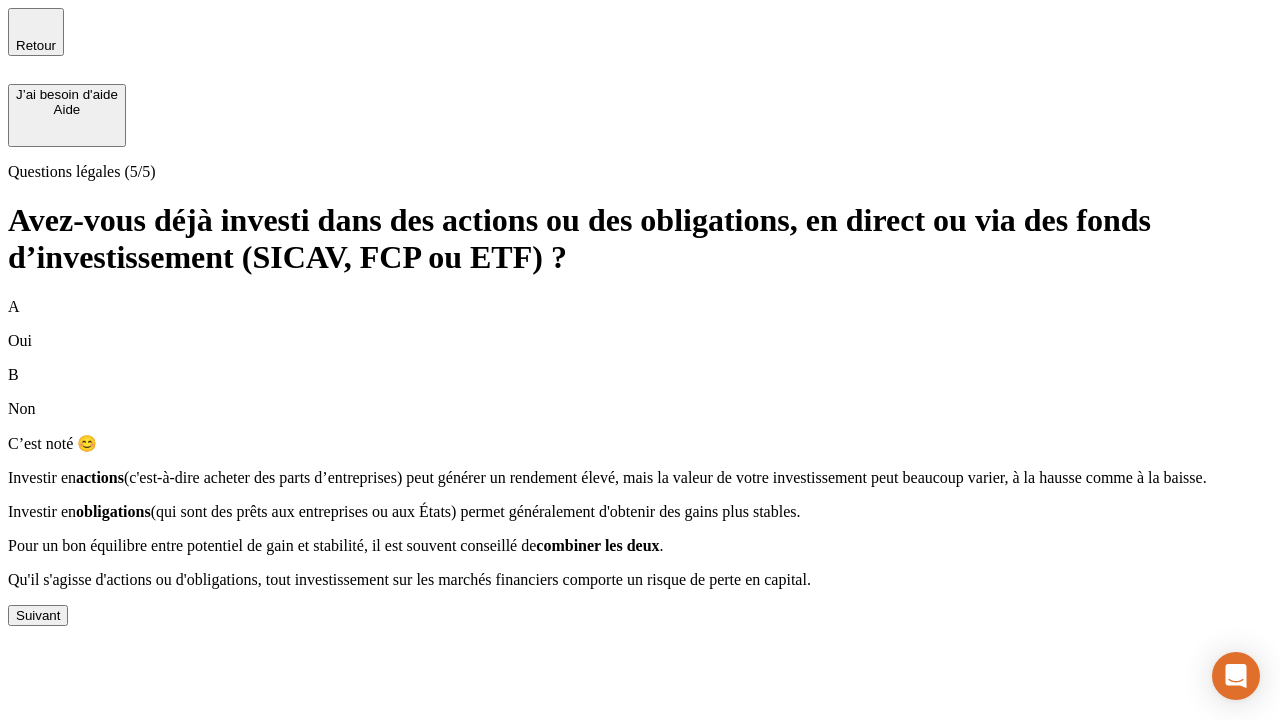 click on "Suivant" at bounding box center (38, 615) 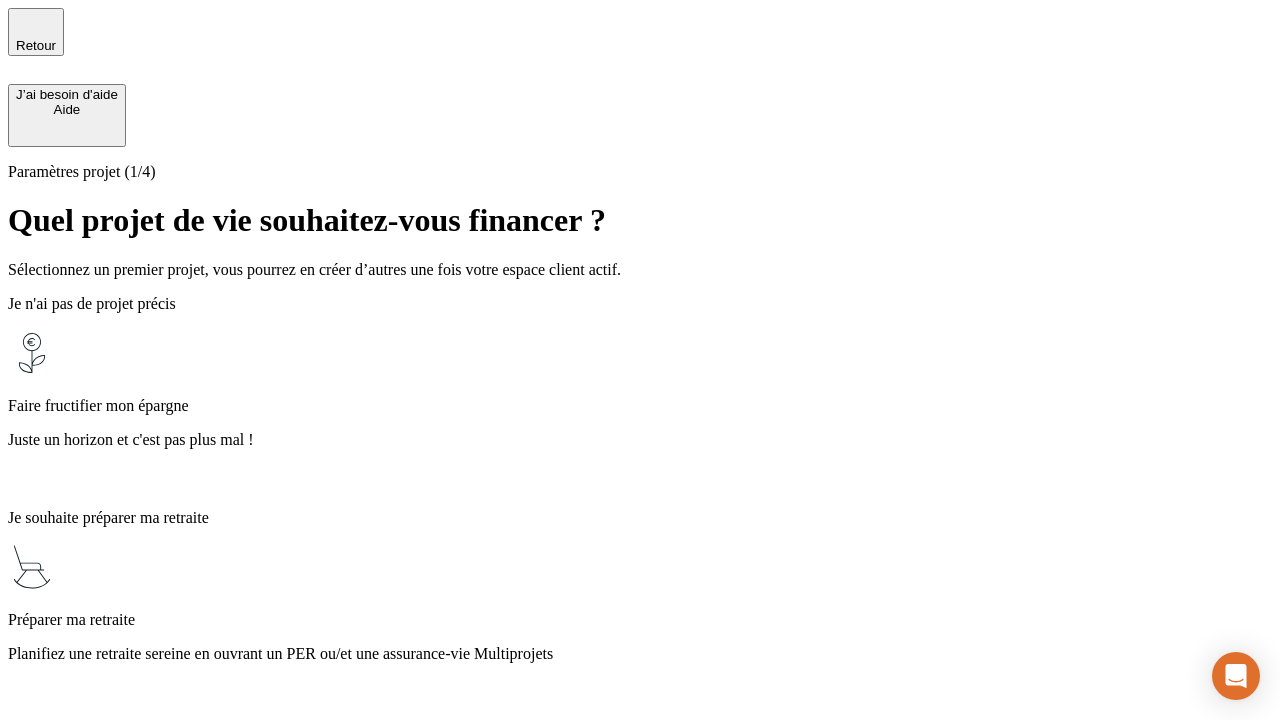 click on "Planifiez une retraite sereine en ouvrant un PER ou/et une assurance-vie Multiprojets" at bounding box center [640, 654] 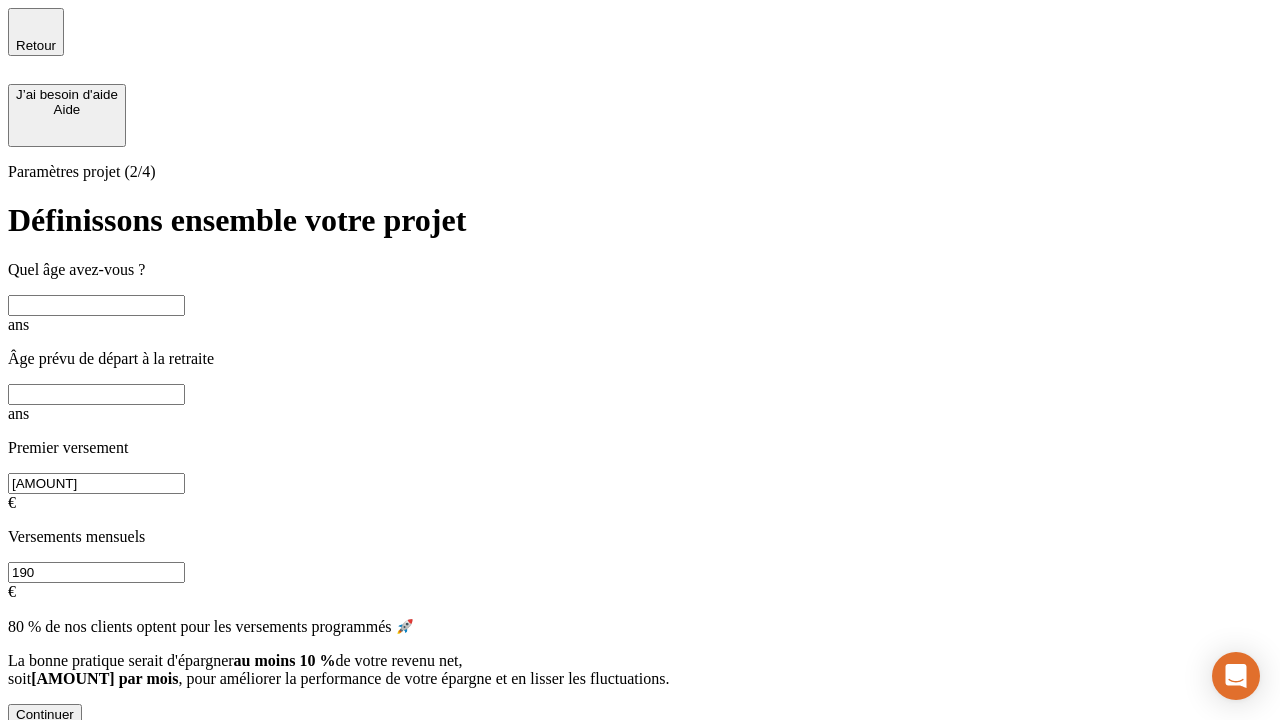 click at bounding box center [96, 305] 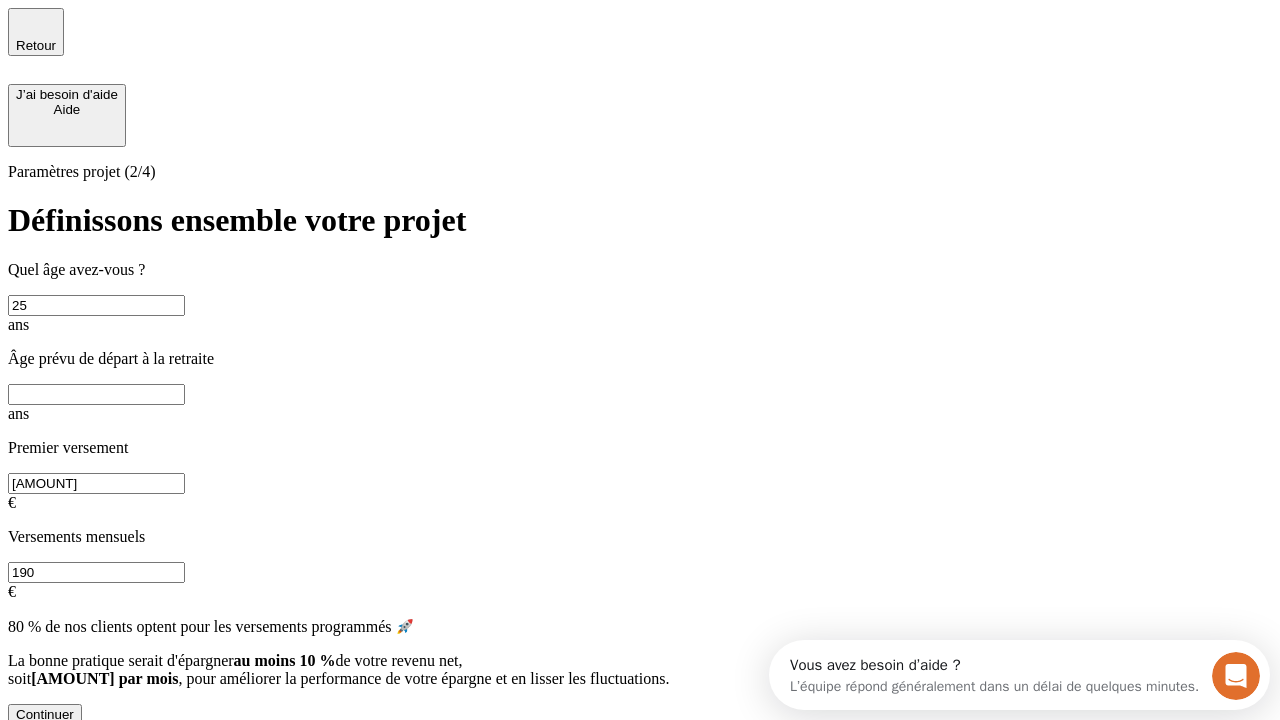 scroll, scrollTop: 0, scrollLeft: 0, axis: both 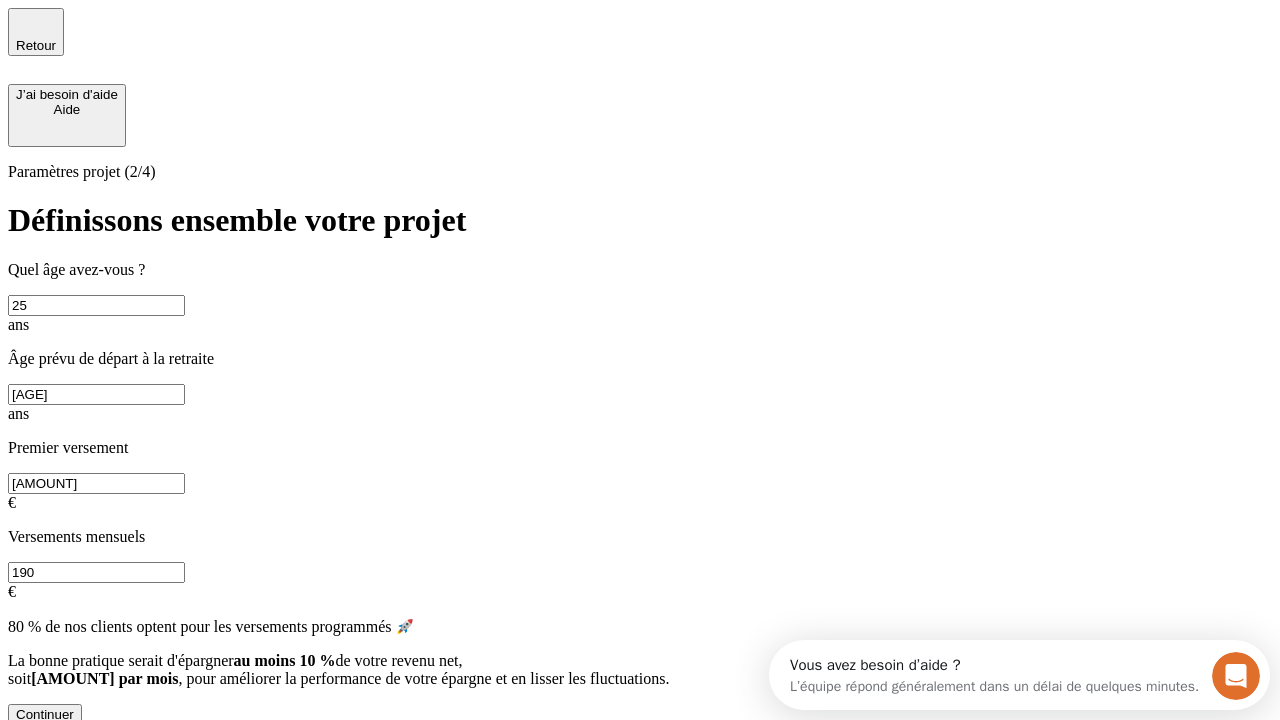 type on "[AGE]" 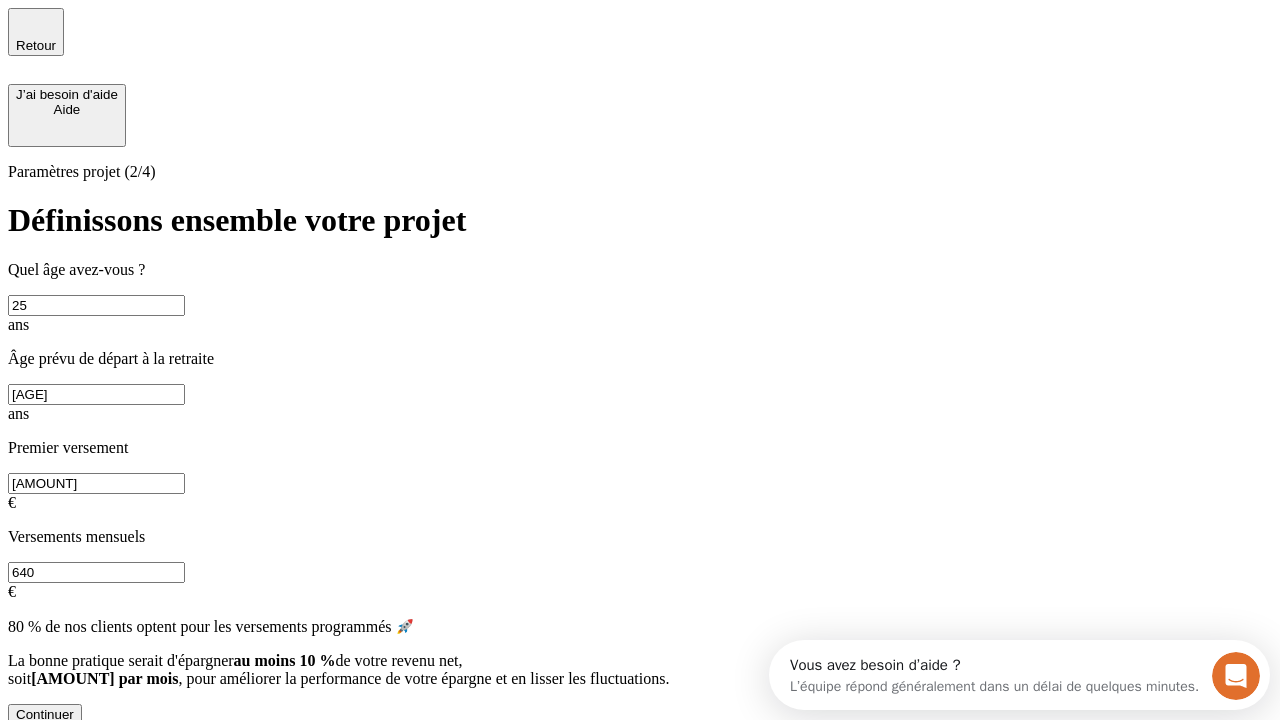 type on "640" 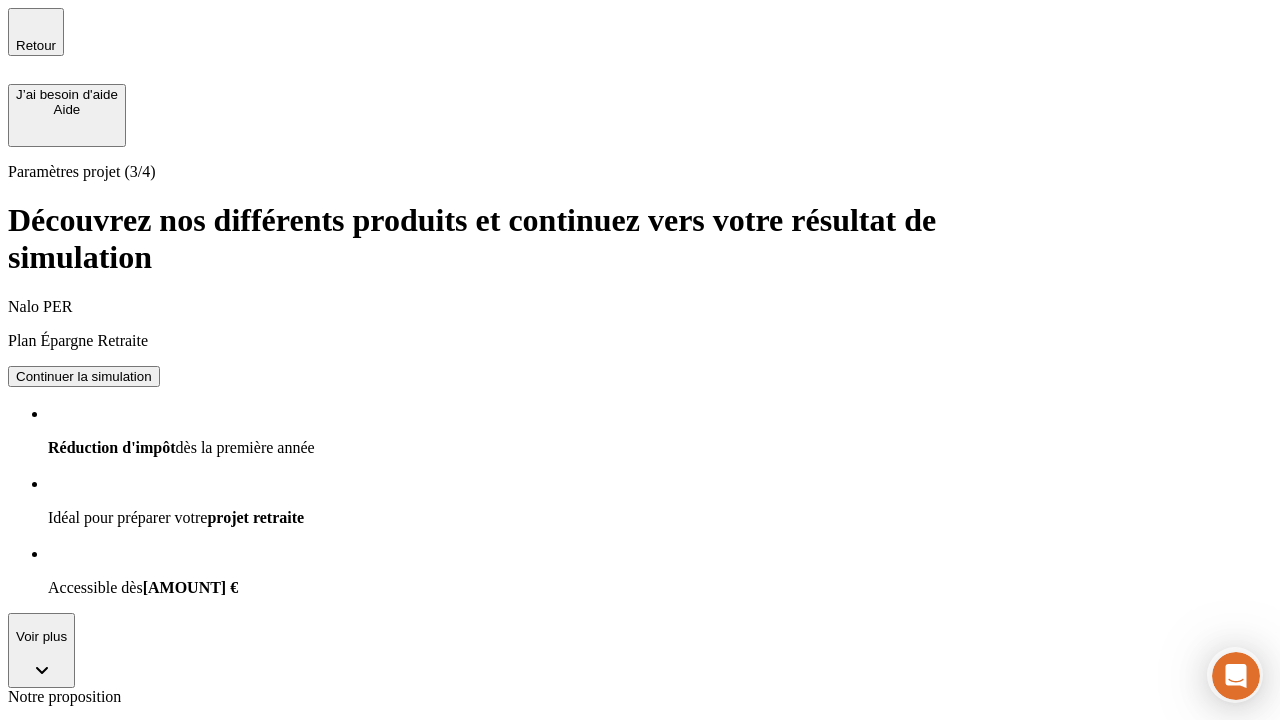 click on "Continuer la simulation" at bounding box center [84, 1239] 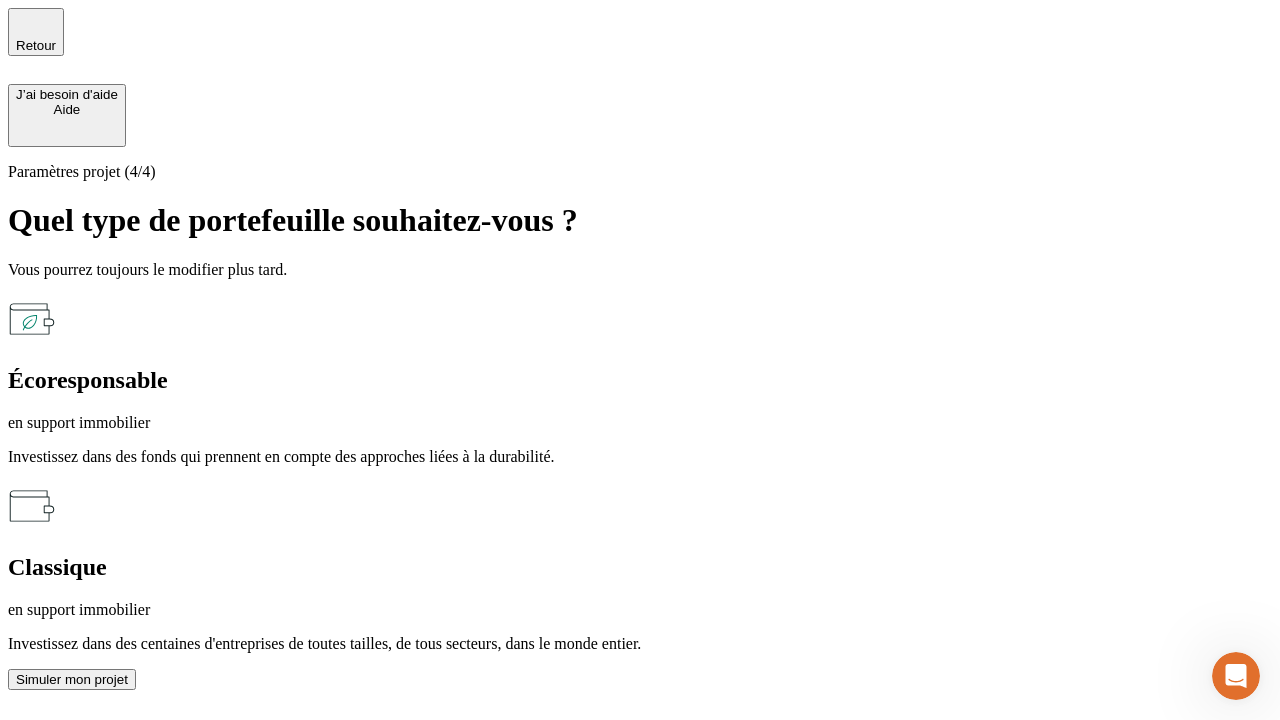 click on "en support immobilier" at bounding box center [640, 423] 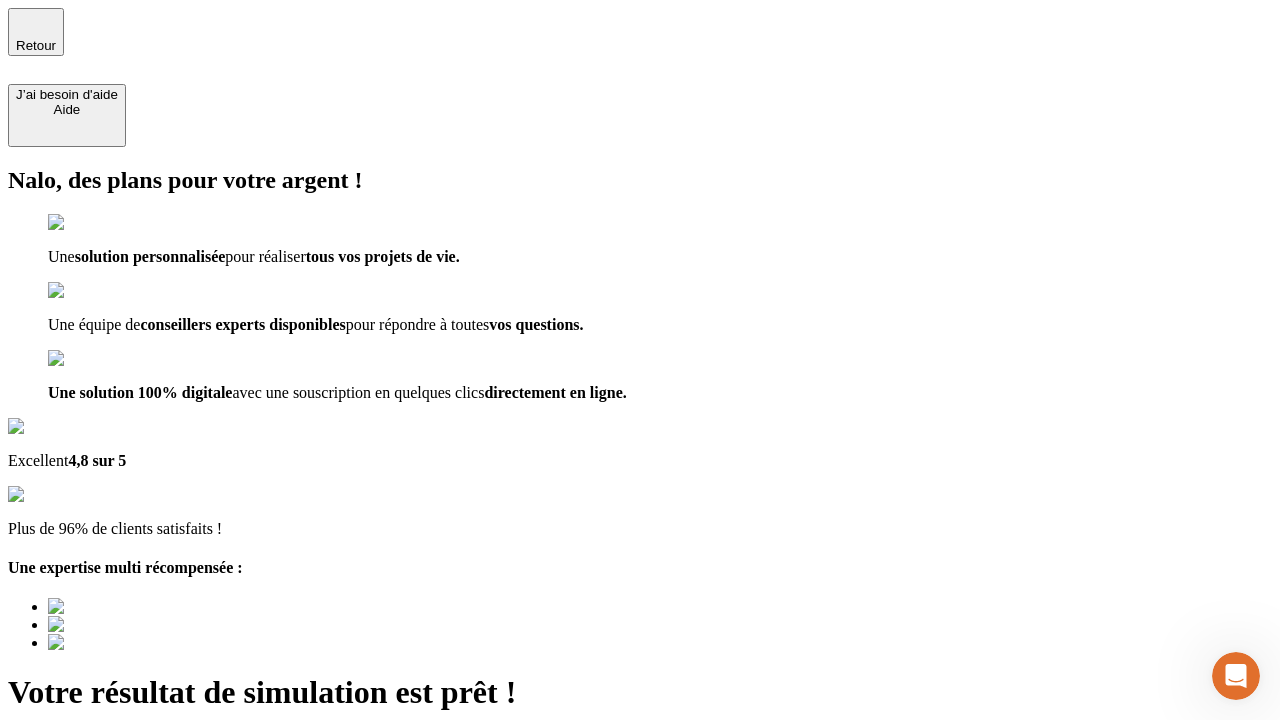 click on "Découvrir ma simulation" at bounding box center (87, 881) 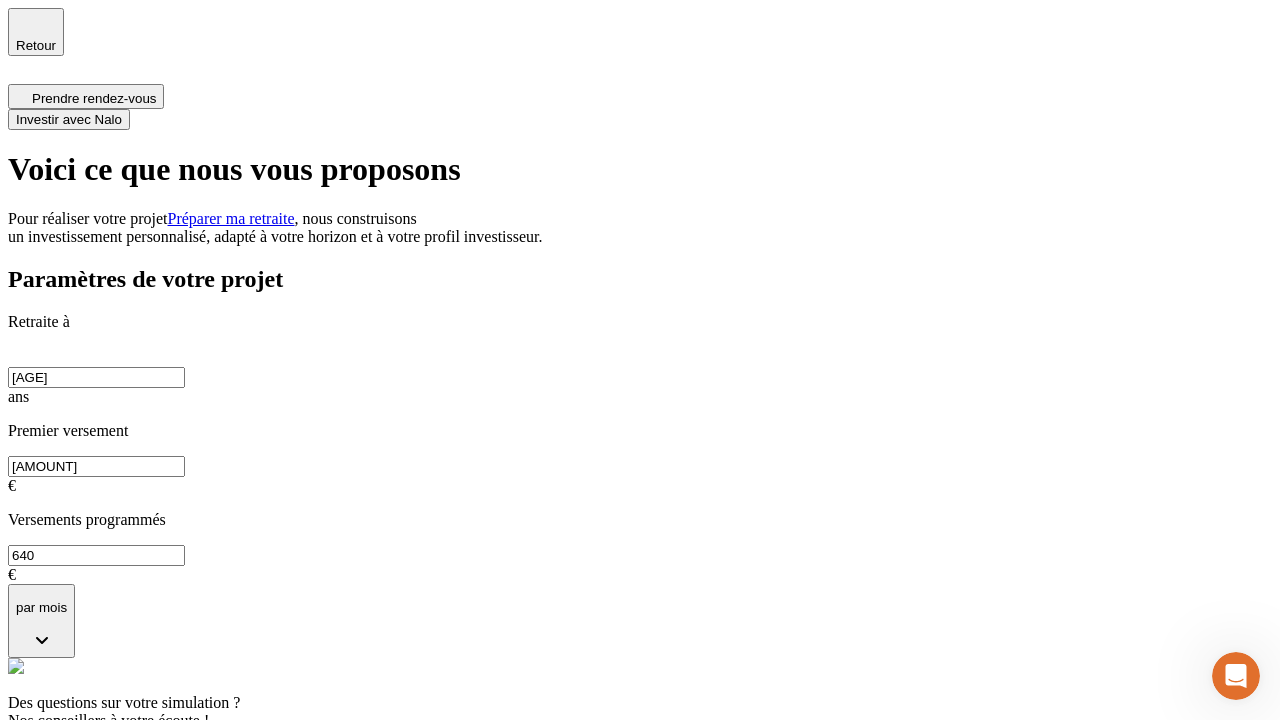 click on "Investir avec Nalo" at bounding box center (69, 119) 